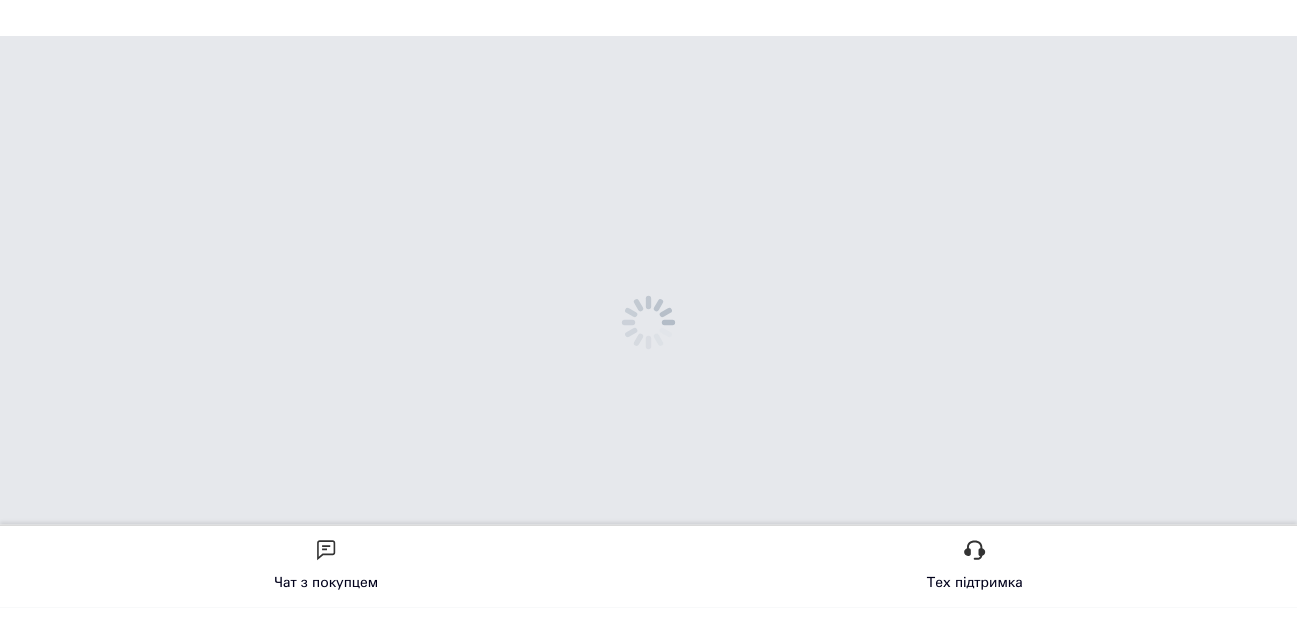 scroll, scrollTop: 0, scrollLeft: 0, axis: both 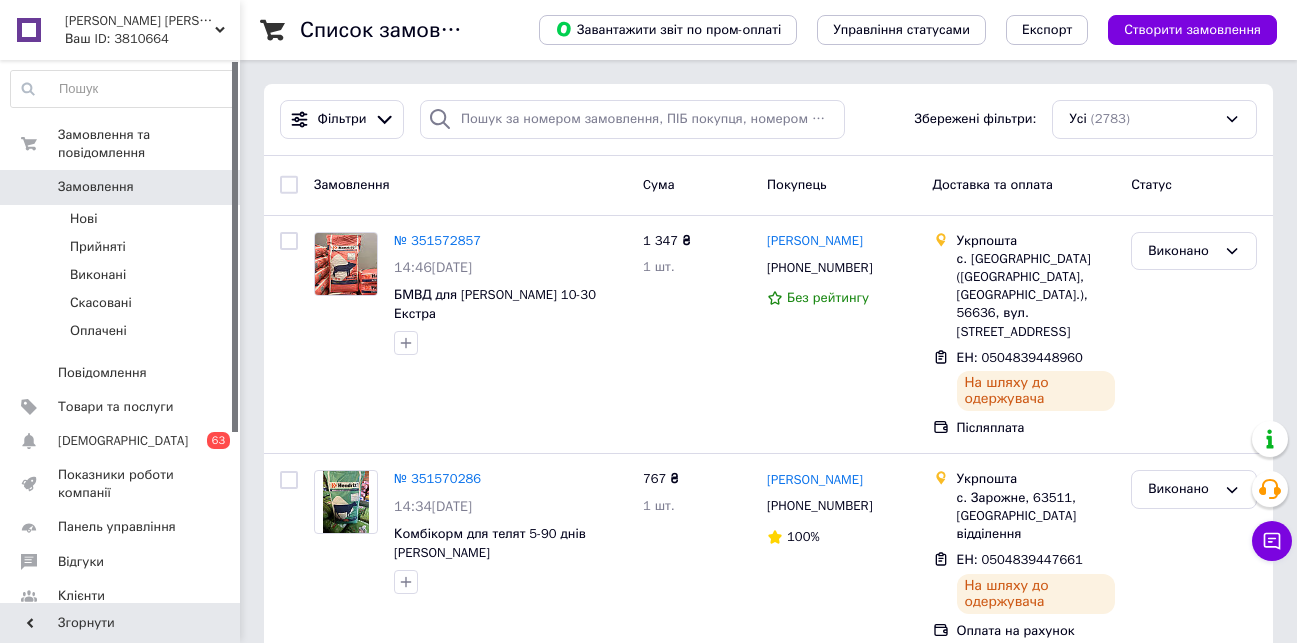 click on "Замовлення" at bounding box center (121, 187) 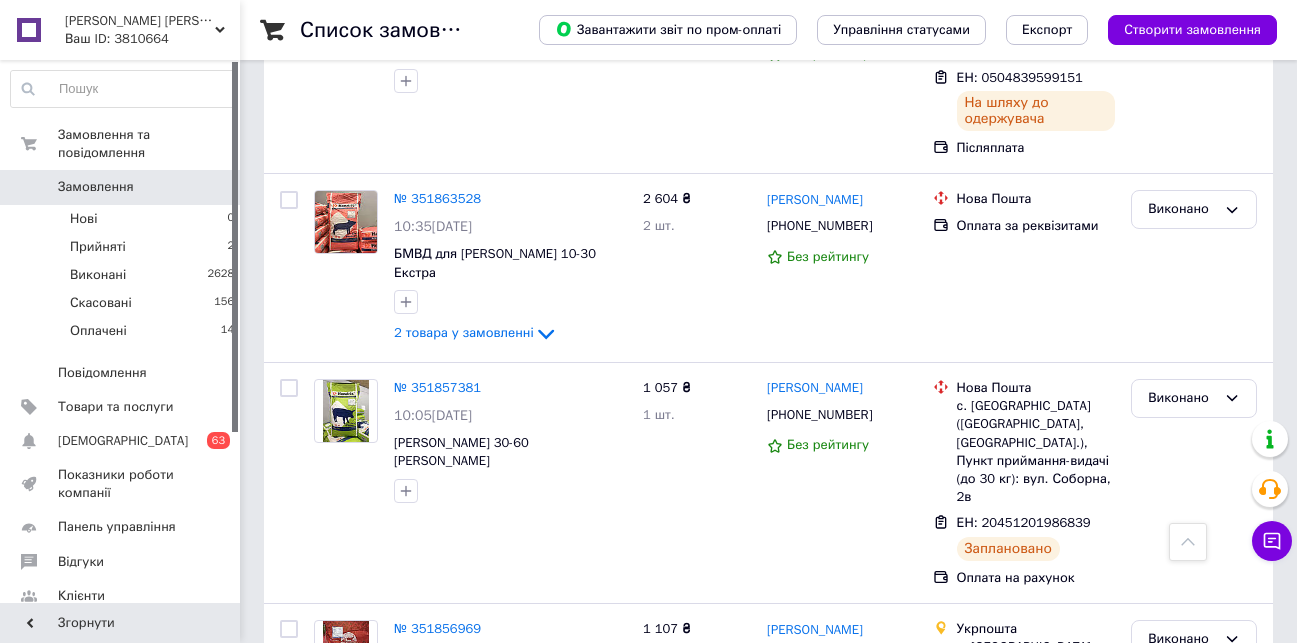 scroll, scrollTop: 1200, scrollLeft: 0, axis: vertical 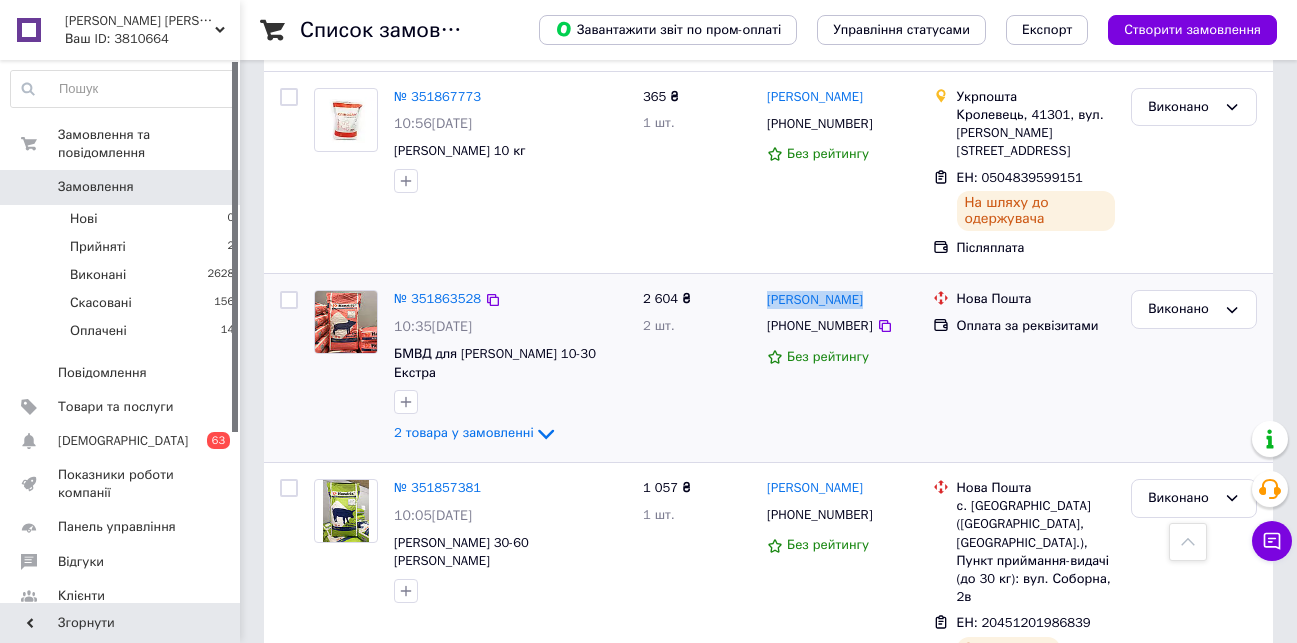 drag, startPoint x: 842, startPoint y: 141, endPoint x: 765, endPoint y: 140, distance: 77.00649 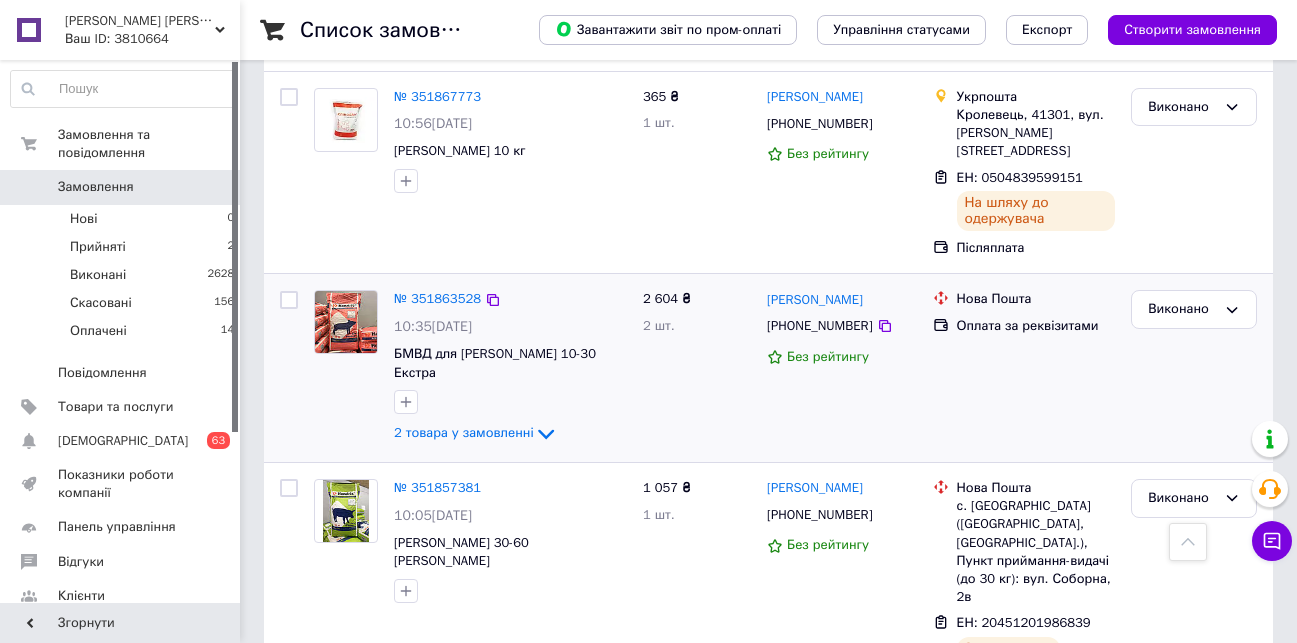 click on "2 604 ₴ 2 шт." at bounding box center (697, 368) 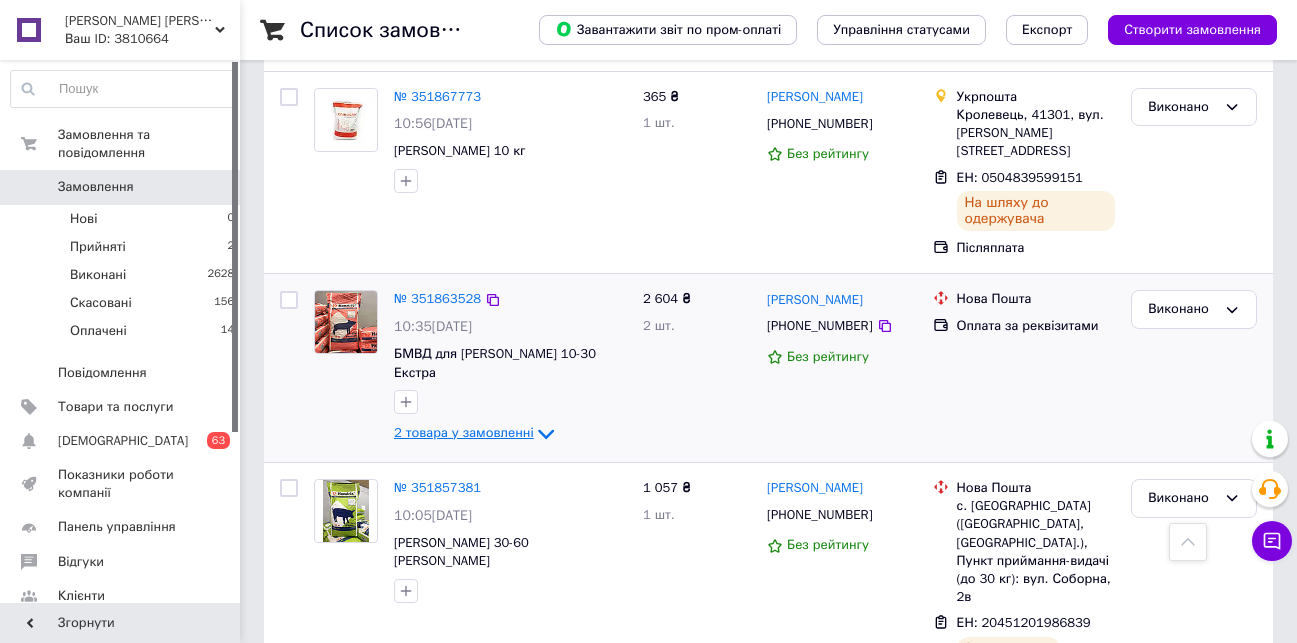 click on "2 товара у замовленні" at bounding box center [464, 433] 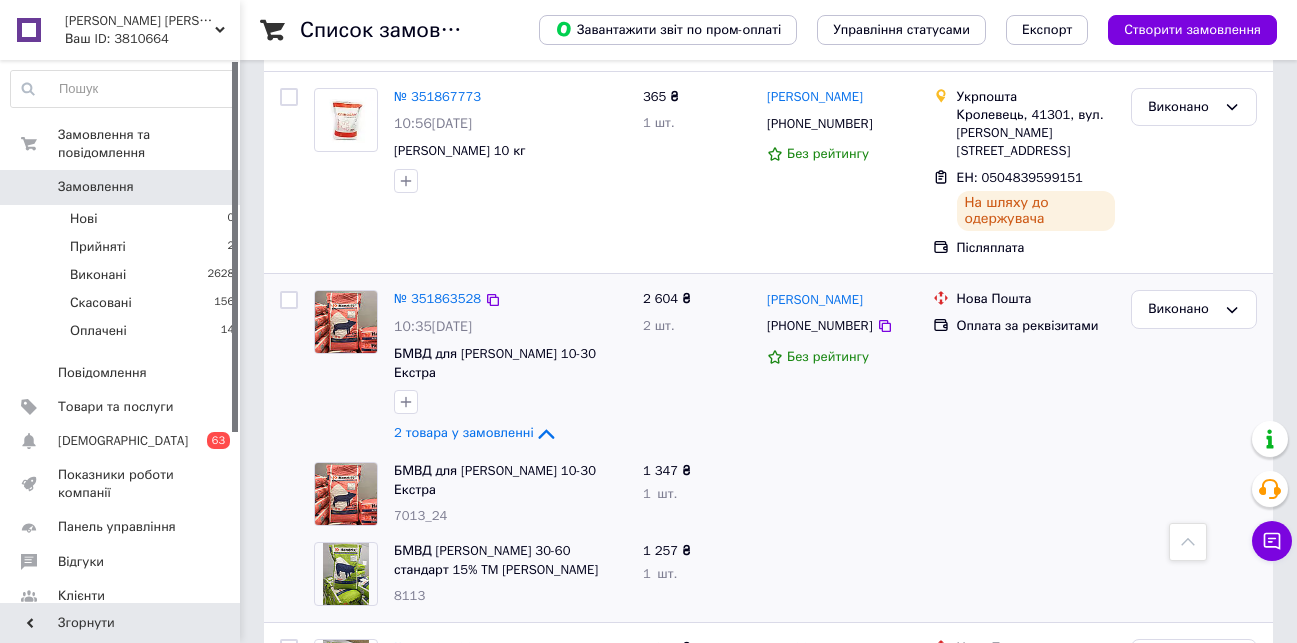 click on "Без рейтингу" at bounding box center [828, 357] 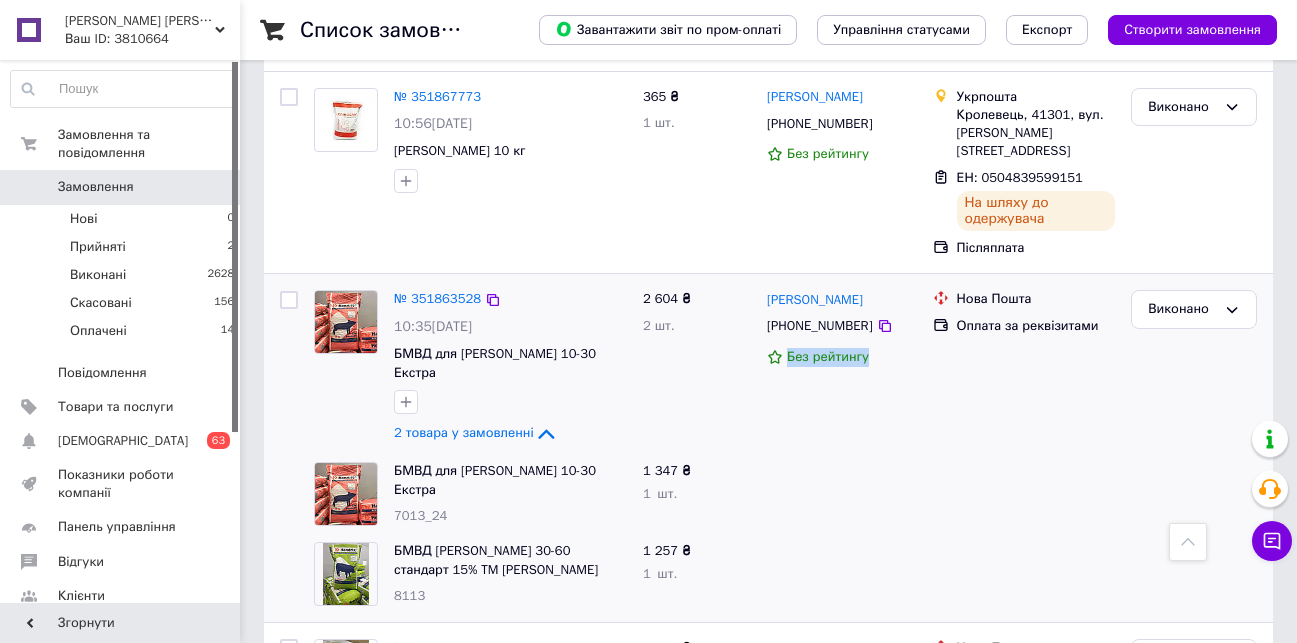 drag, startPoint x: 865, startPoint y: 195, endPoint x: 760, endPoint y: 191, distance: 105.076164 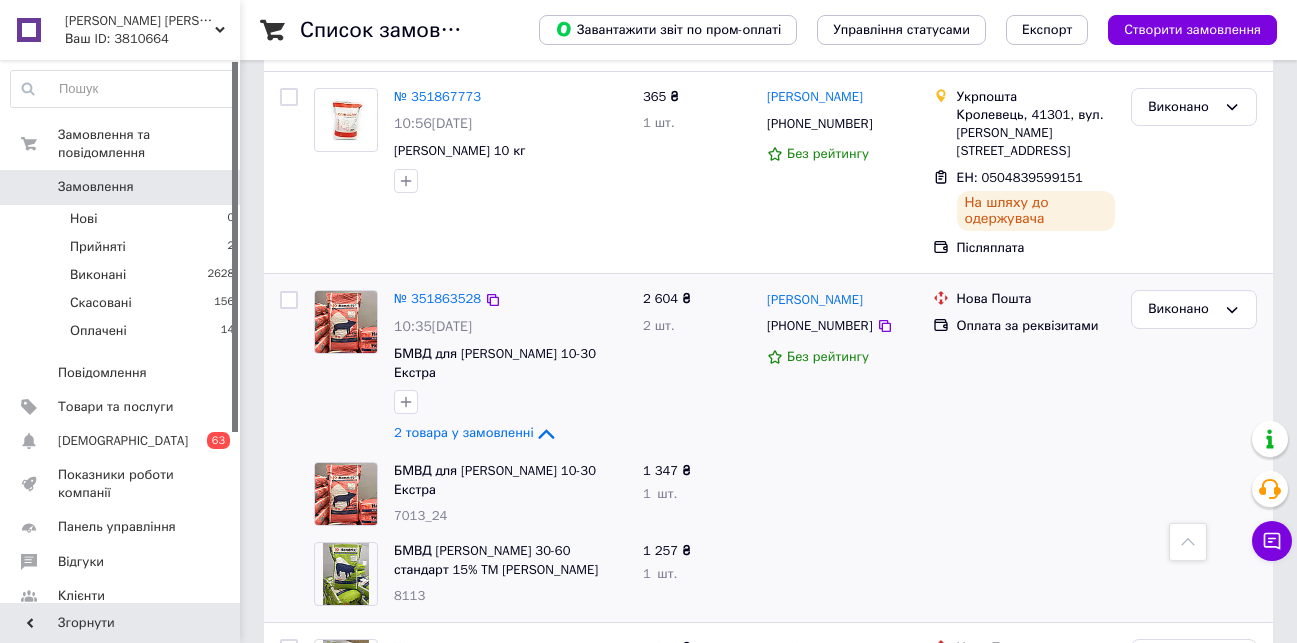 click on "2 604 ₴ 2 шт." at bounding box center (697, 368) 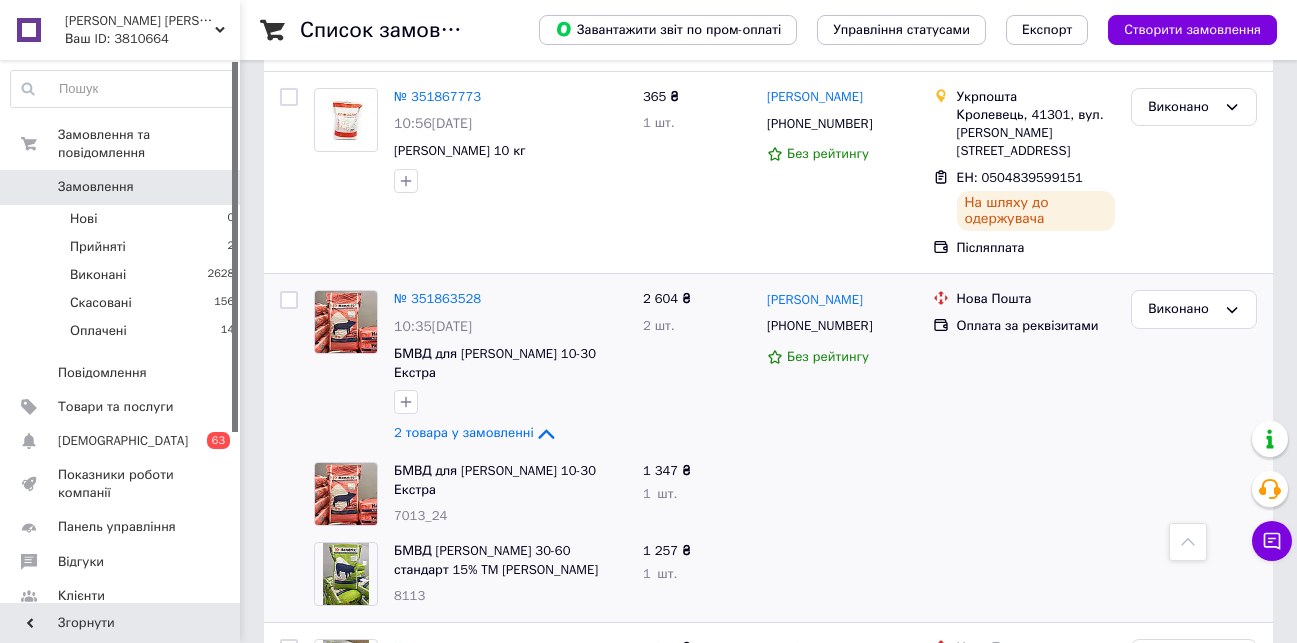 click on "Замовлення" at bounding box center (96, 187) 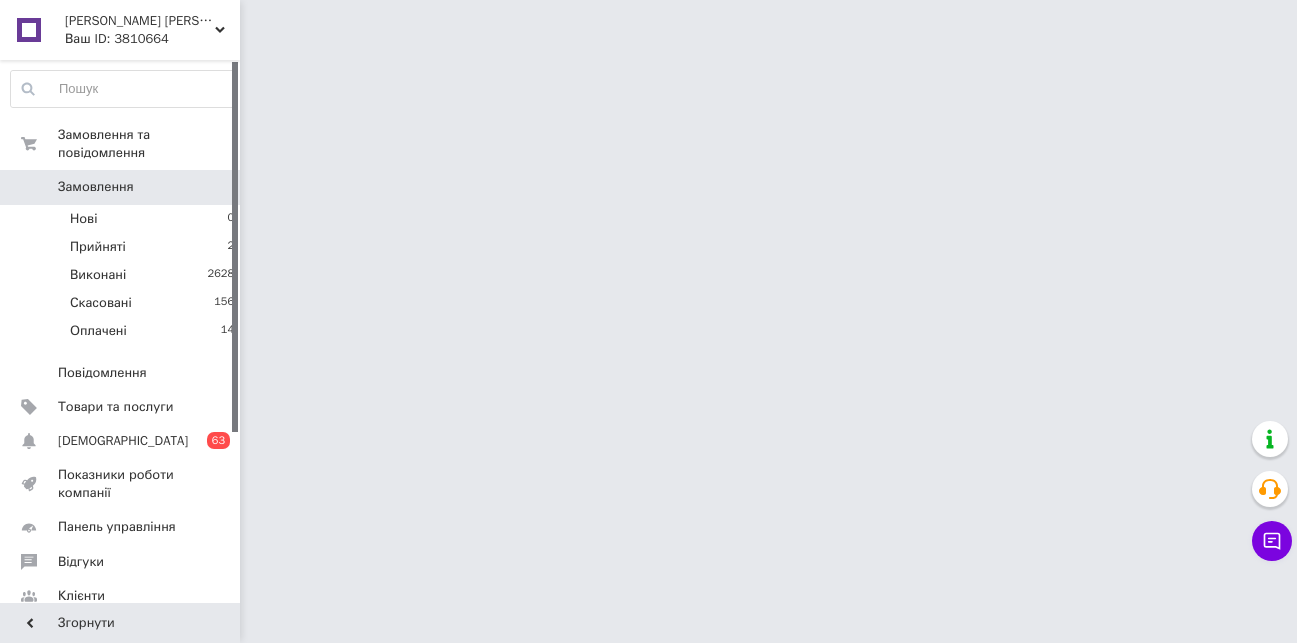 scroll, scrollTop: 0, scrollLeft: 0, axis: both 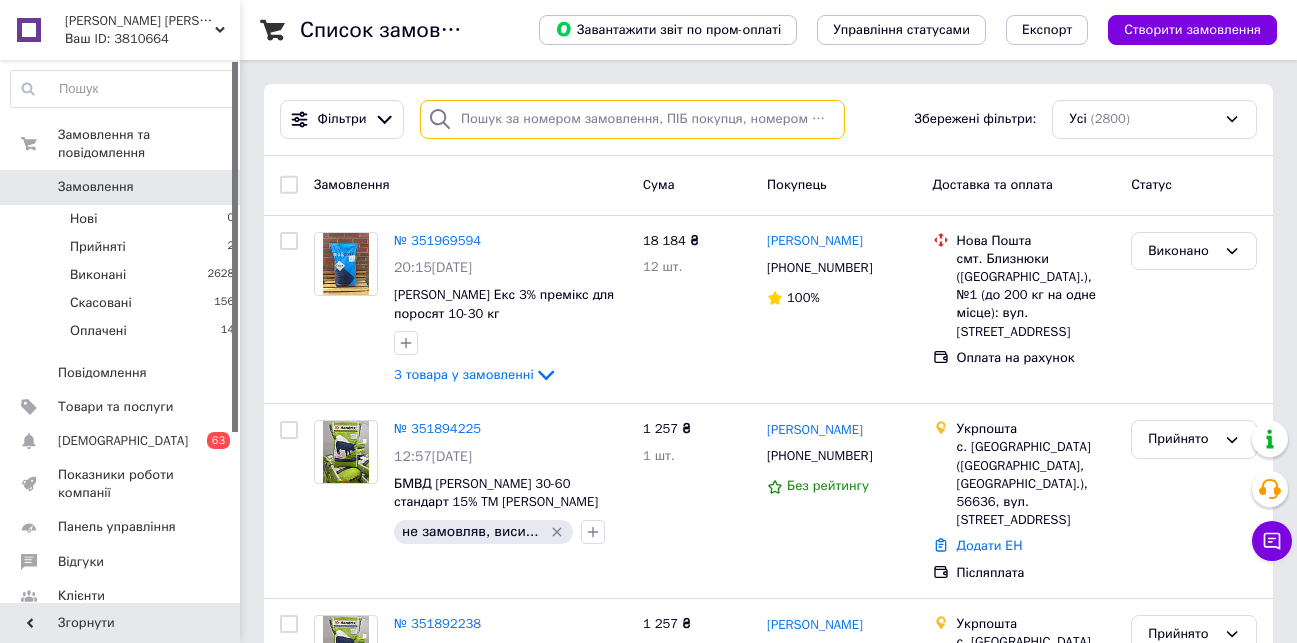click at bounding box center [632, 119] 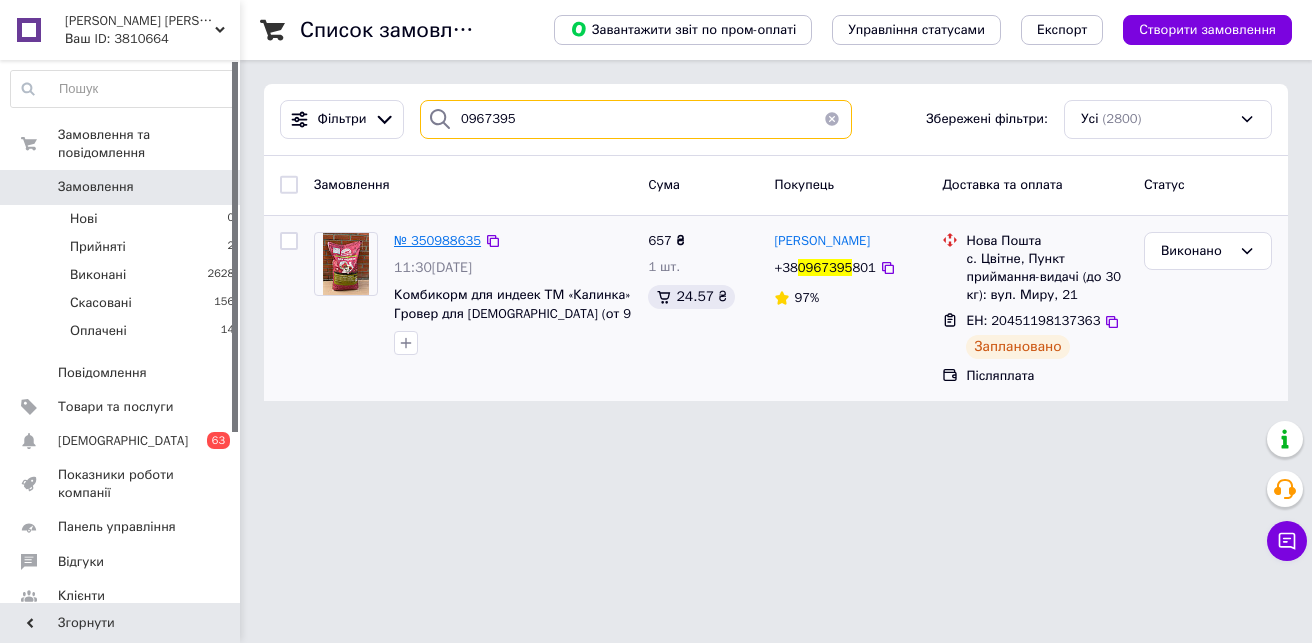 type on "0967395" 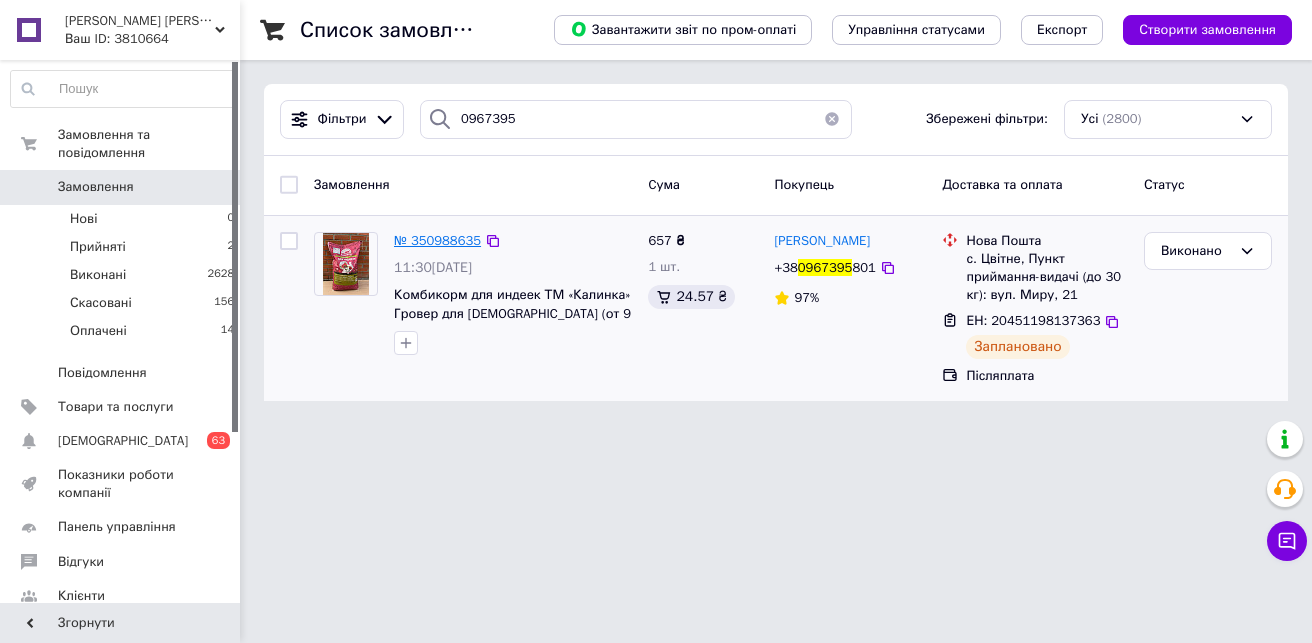 click on "№ 350988635" at bounding box center [437, 240] 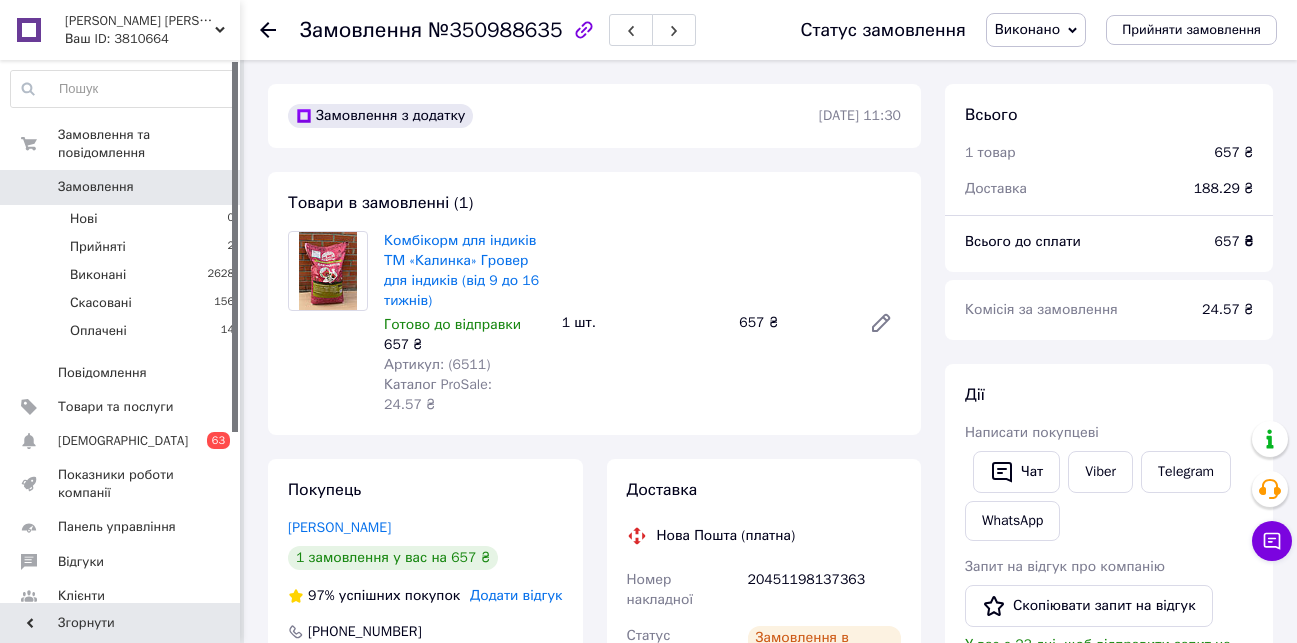 scroll, scrollTop: 72, scrollLeft: 0, axis: vertical 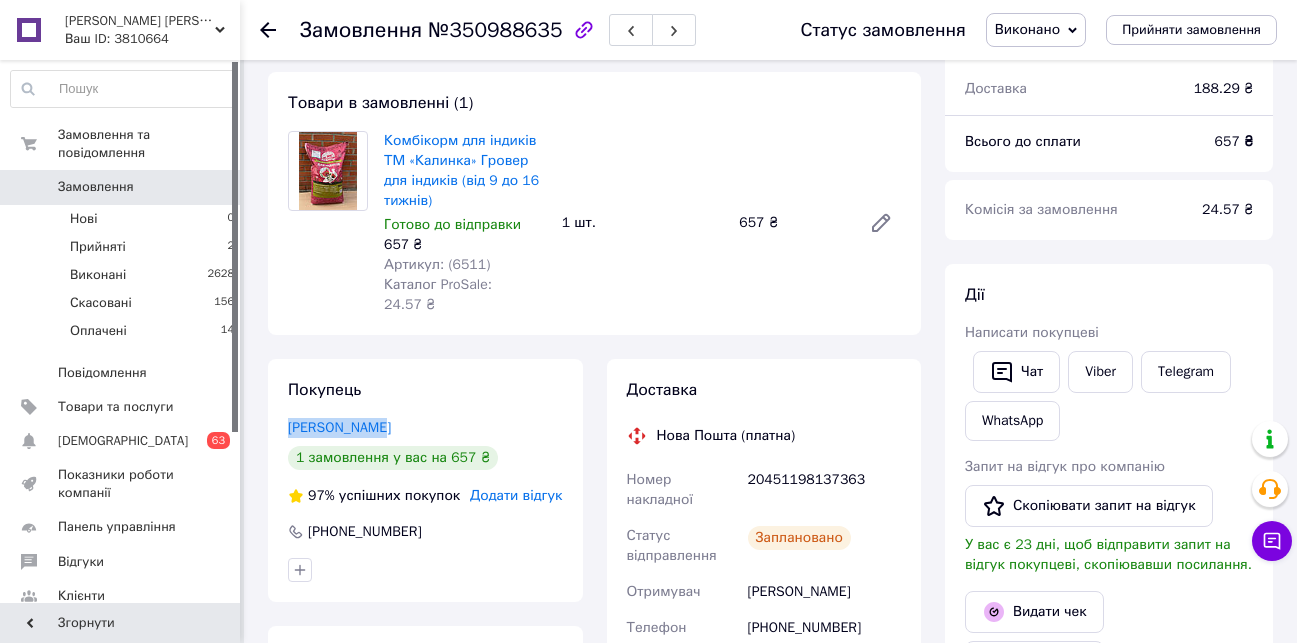 drag, startPoint x: 301, startPoint y: 409, endPoint x: 396, endPoint y: 409, distance: 95 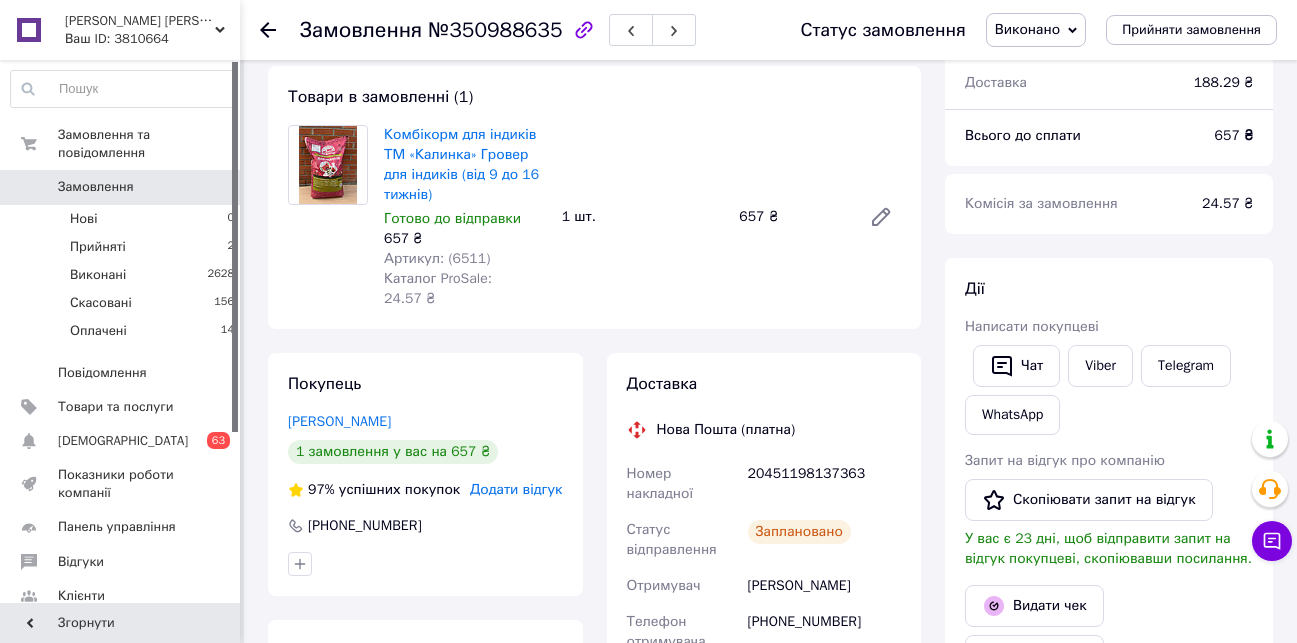 scroll, scrollTop: 300, scrollLeft: 0, axis: vertical 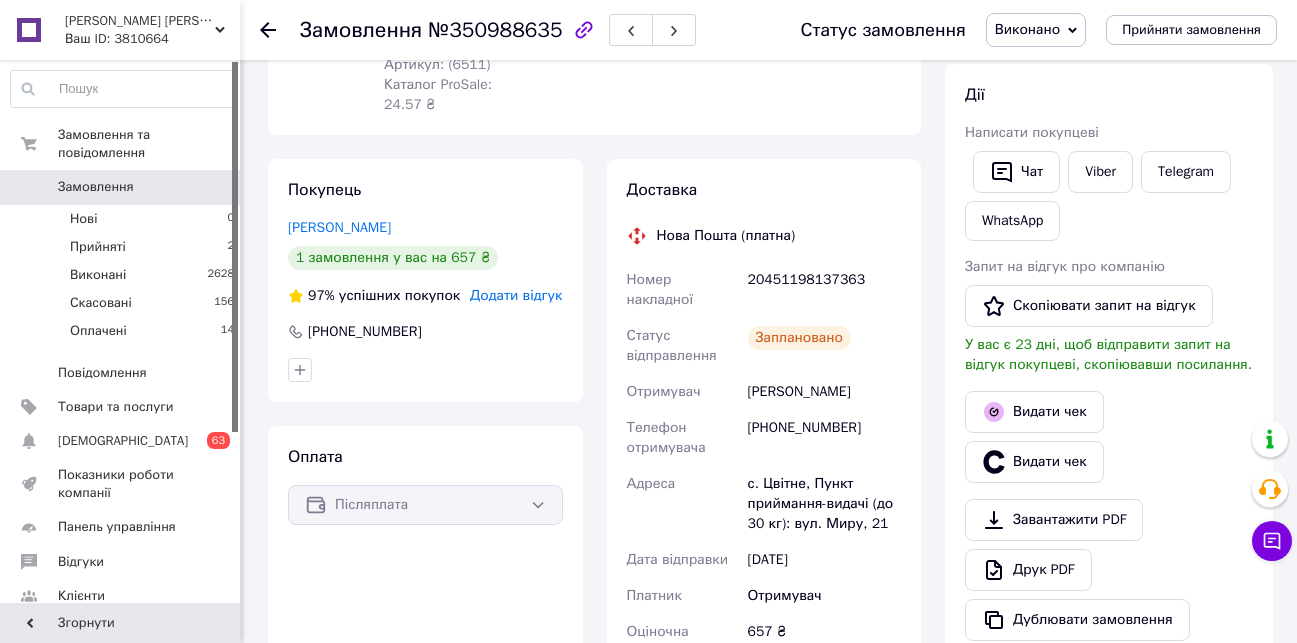 drag, startPoint x: 929, startPoint y: 123, endPoint x: 852, endPoint y: 156, distance: 83.773506 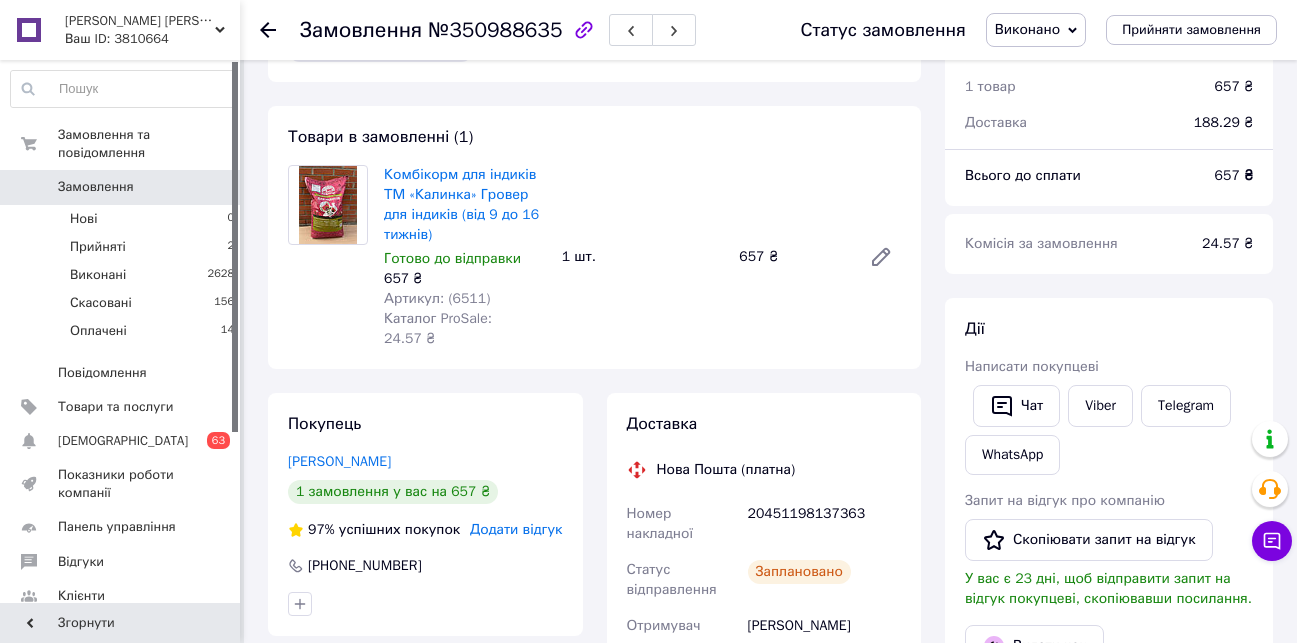 scroll, scrollTop: 0, scrollLeft: 0, axis: both 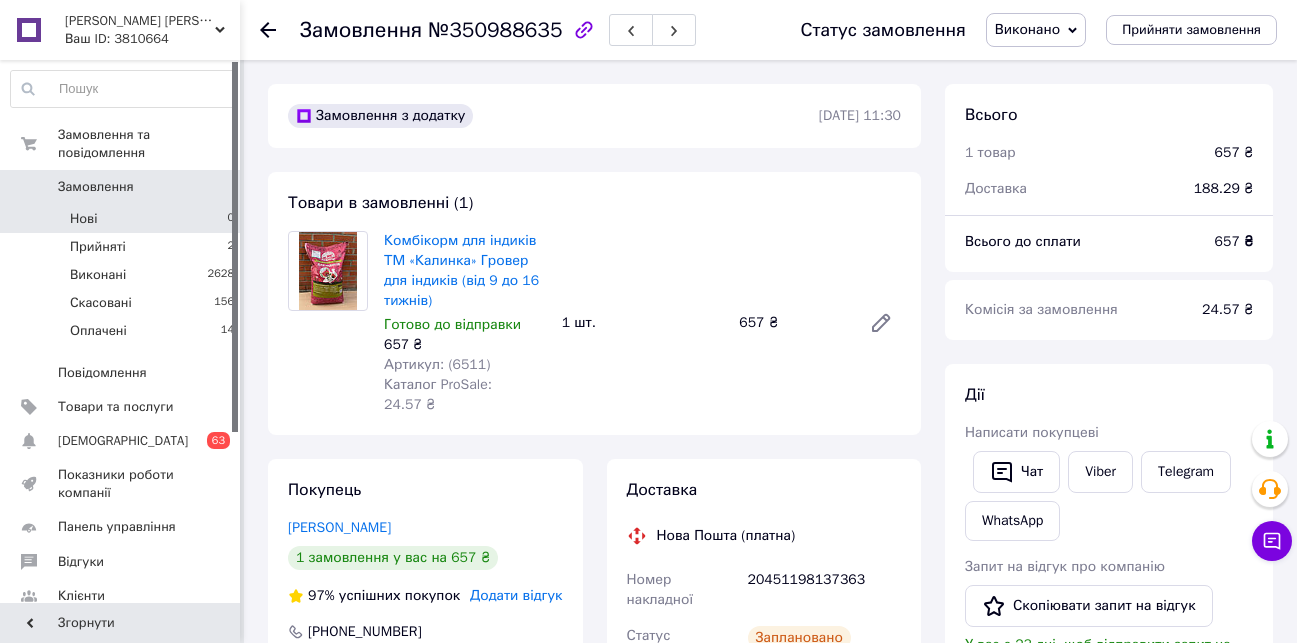 click on "Нові 0" at bounding box center [123, 219] 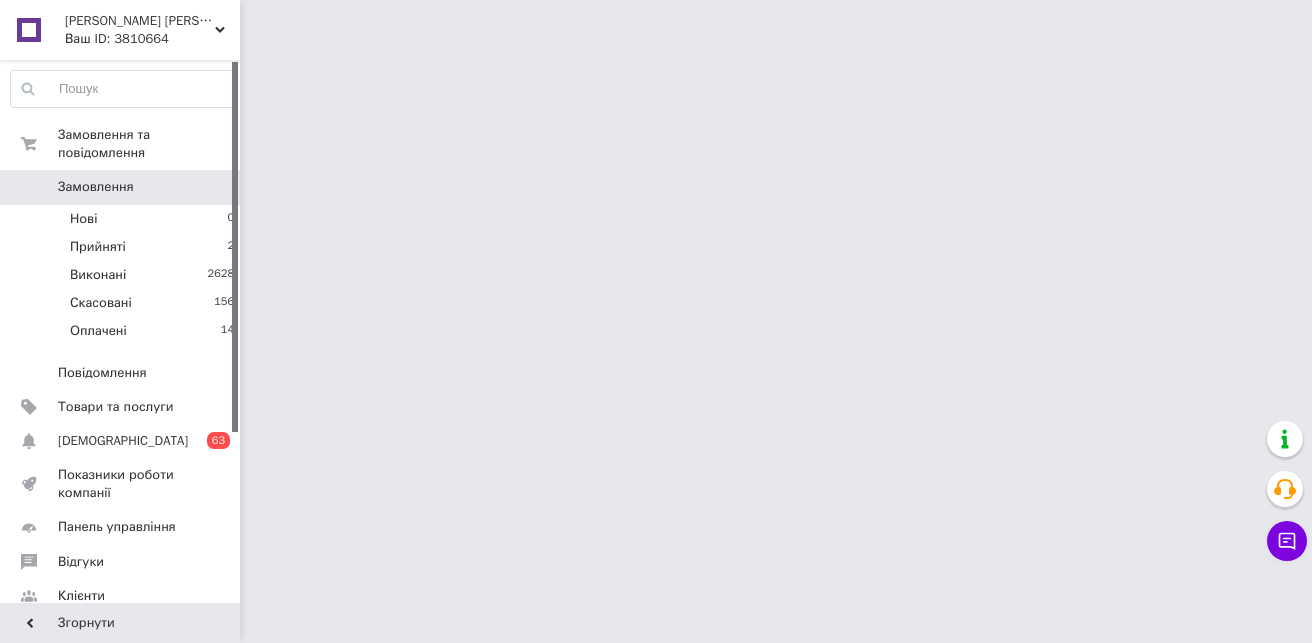 click on "Замовлення" at bounding box center [96, 187] 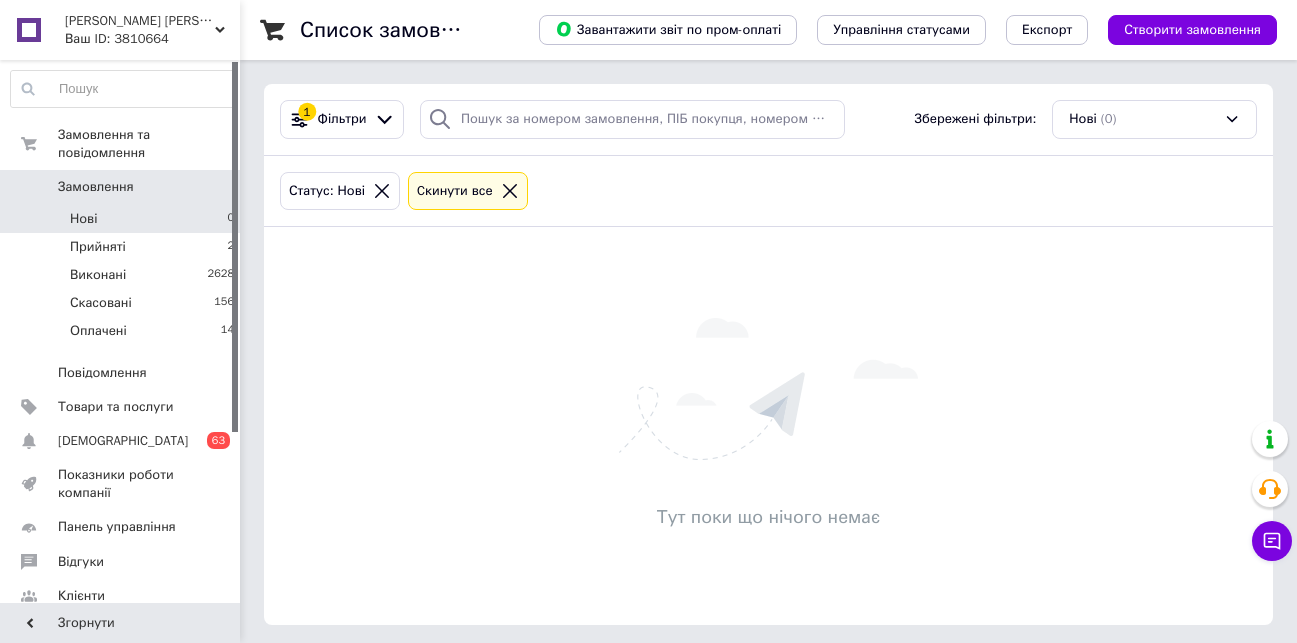click 